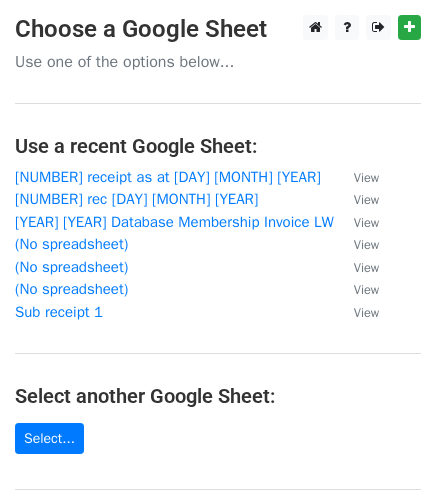 scroll, scrollTop: 0, scrollLeft: 0, axis: both 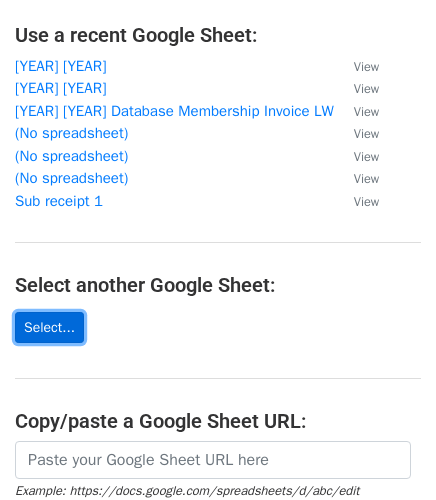 click on "Select..." at bounding box center [49, 327] 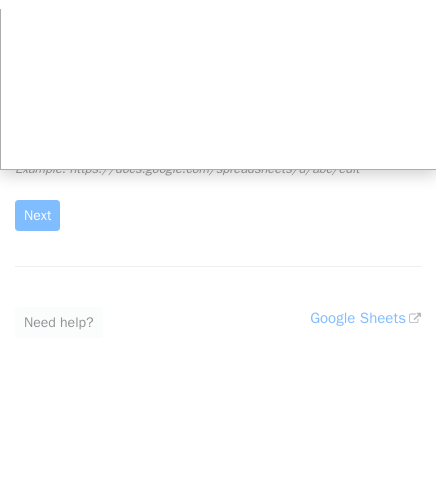 scroll, scrollTop: 239, scrollLeft: 0, axis: vertical 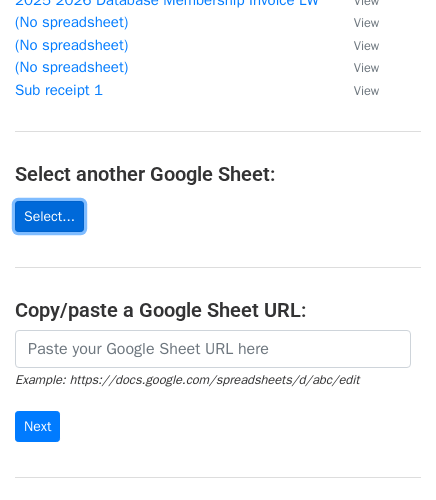 click on "Select..." at bounding box center [49, 216] 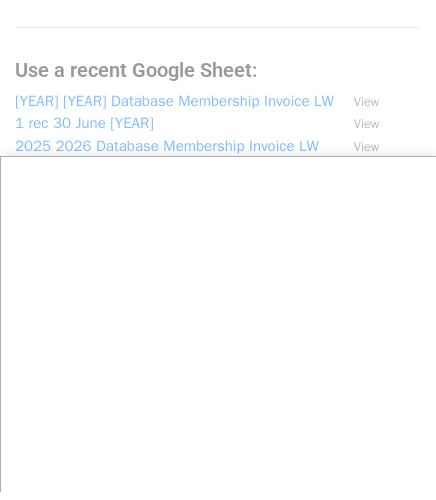 scroll, scrollTop: 111, scrollLeft: 0, axis: vertical 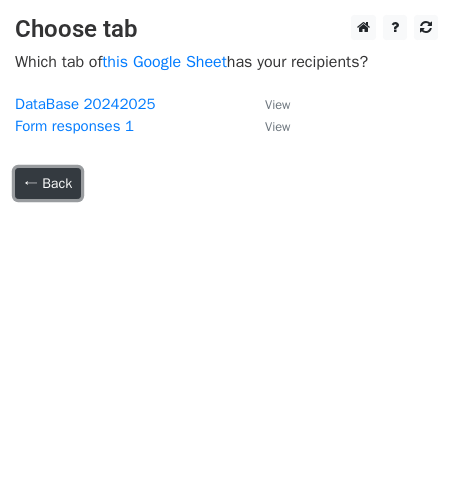 click on "← Back" at bounding box center [48, 183] 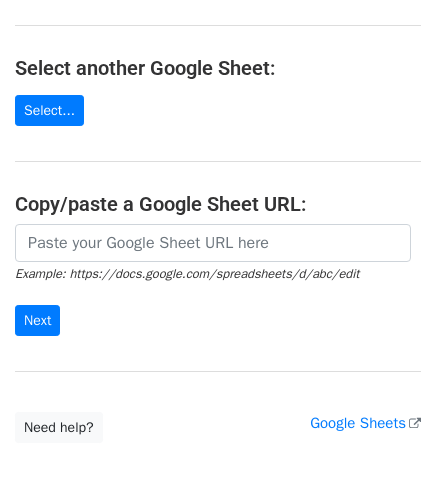 scroll, scrollTop: 333, scrollLeft: 0, axis: vertical 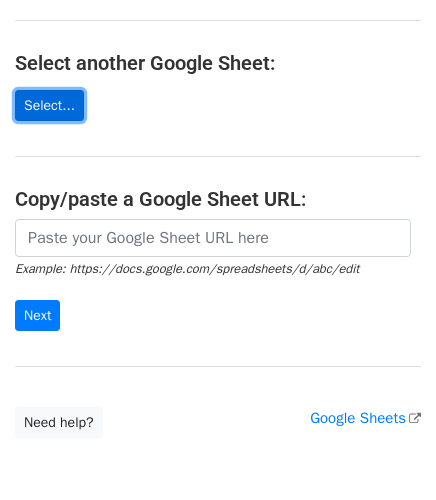 click on "Select..." at bounding box center [49, 105] 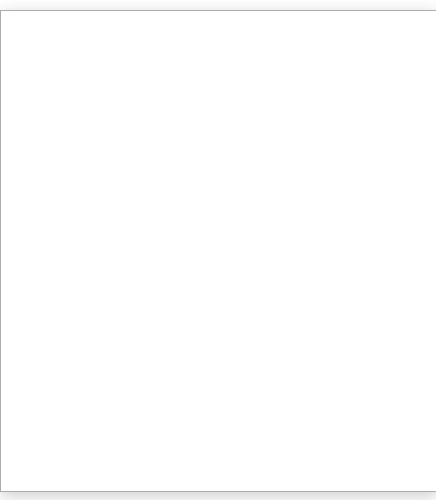 scroll, scrollTop: 340, scrollLeft: 0, axis: vertical 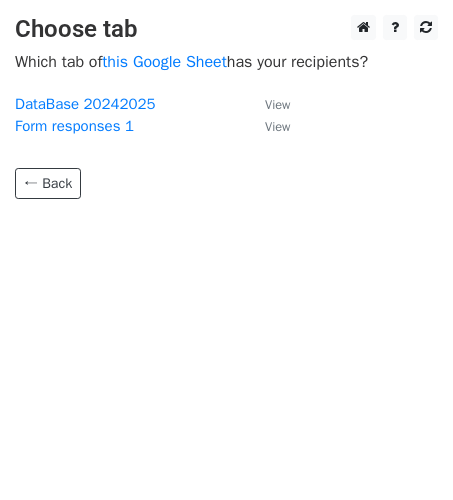 drag, startPoint x: 0, startPoint y: 0, endPoint x: 58, endPoint y: 261, distance: 267.3668 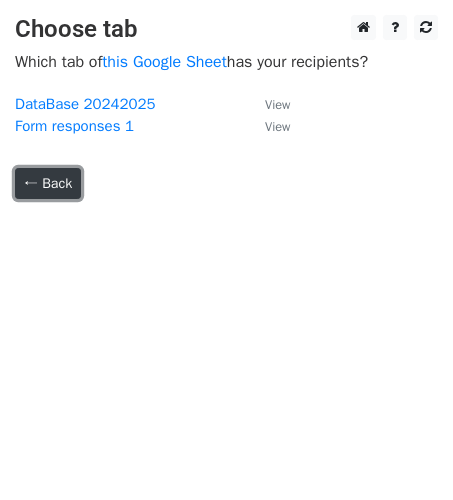 click on "← Back" at bounding box center [48, 183] 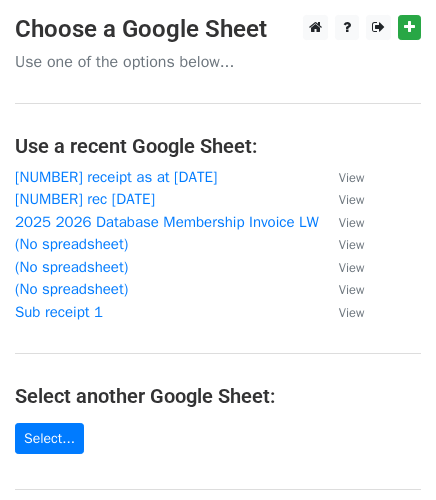 scroll, scrollTop: 340, scrollLeft: 0, axis: vertical 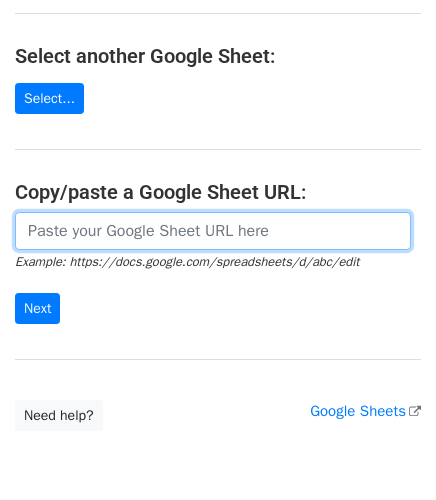 click at bounding box center (213, 231) 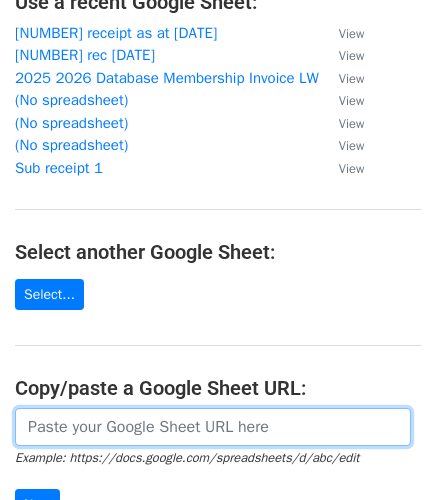 scroll, scrollTop: 92, scrollLeft: 0, axis: vertical 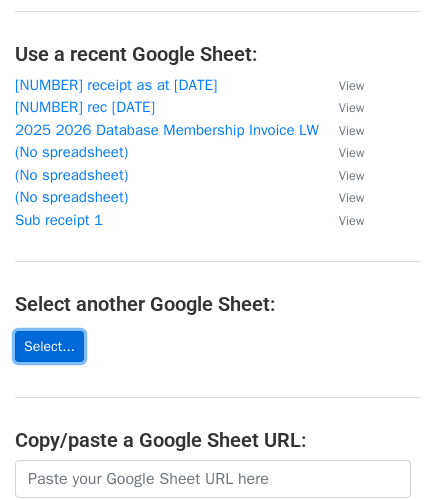 click on "Select..." at bounding box center [49, 346] 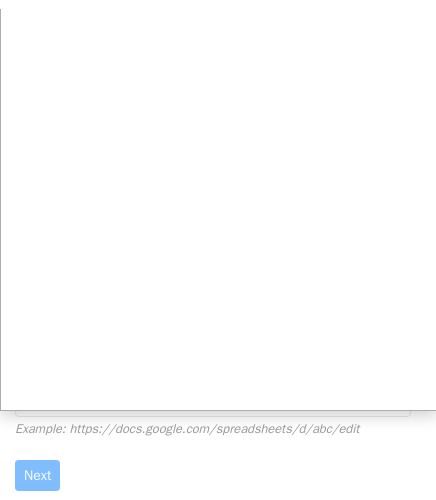 scroll, scrollTop: 222, scrollLeft: 0, axis: vertical 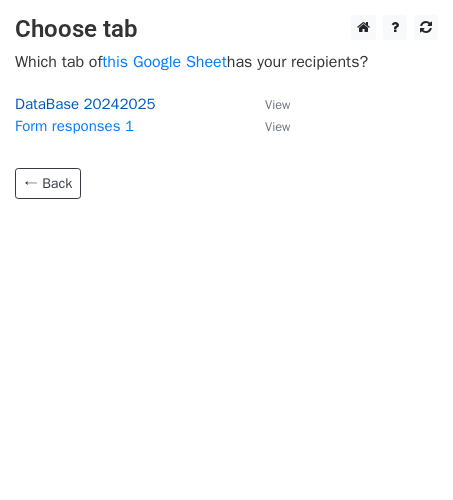 click on "DataBase 20242025" at bounding box center (85, 104) 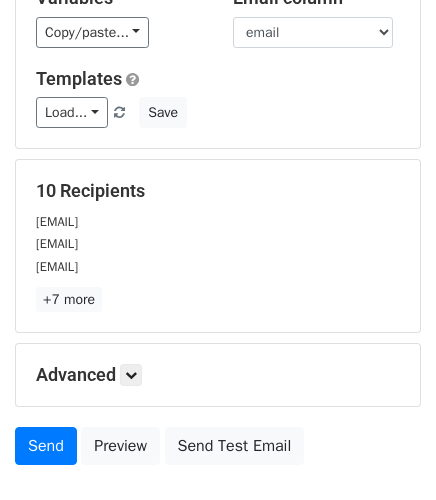 scroll, scrollTop: 111, scrollLeft: 0, axis: vertical 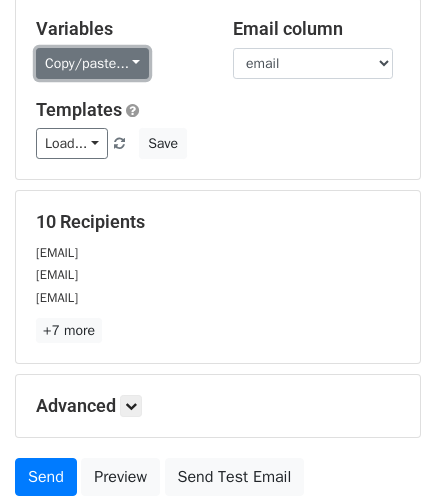 click on "Copy/paste..." at bounding box center [92, 63] 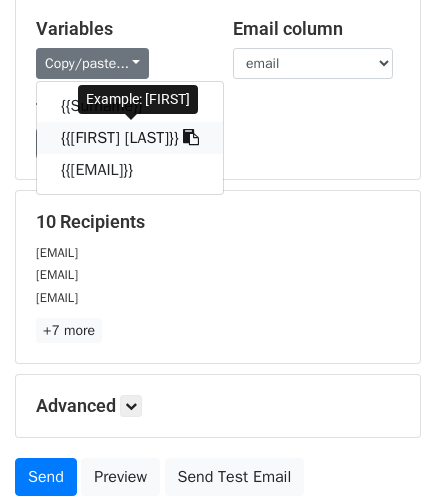 click on "{{[FIRST] [LAST]}}" at bounding box center [130, 138] 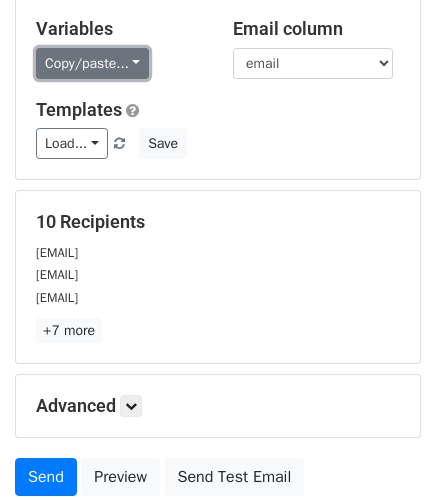 click on "Copy/paste..." at bounding box center [92, 63] 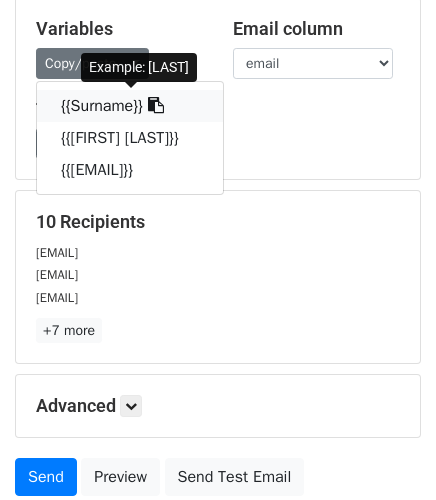 click on "{{Surname}}" at bounding box center [130, 106] 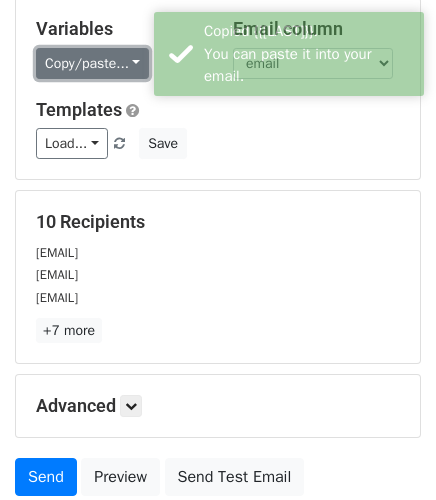 click on "Copy/paste..." at bounding box center (92, 63) 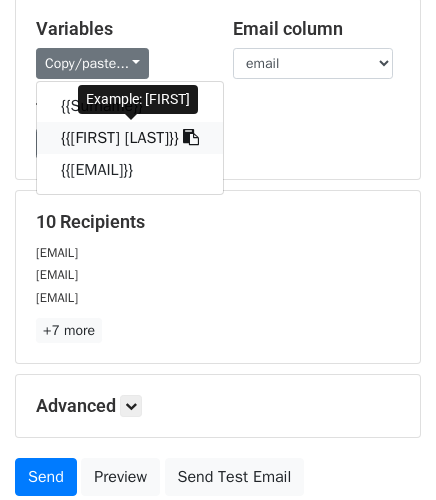 click on "{{Prefered name}}" at bounding box center (130, 138) 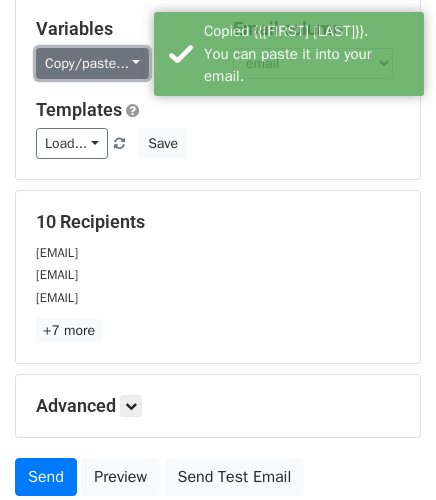 click on "Copy/paste..." at bounding box center [92, 63] 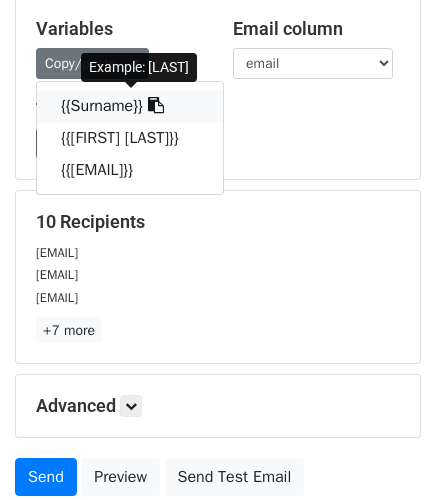 click on "{{Surname}}" at bounding box center (130, 106) 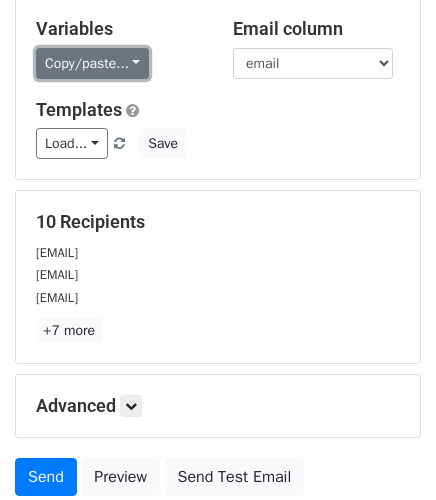 click on "Copy/paste..." at bounding box center (92, 63) 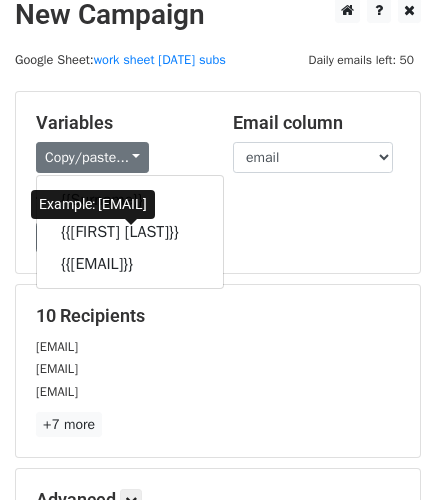 scroll, scrollTop: 0, scrollLeft: 0, axis: both 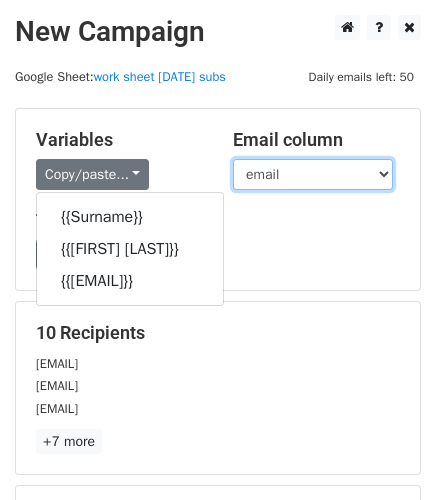 click on "Surname
Prefered name
email" at bounding box center (313, 174) 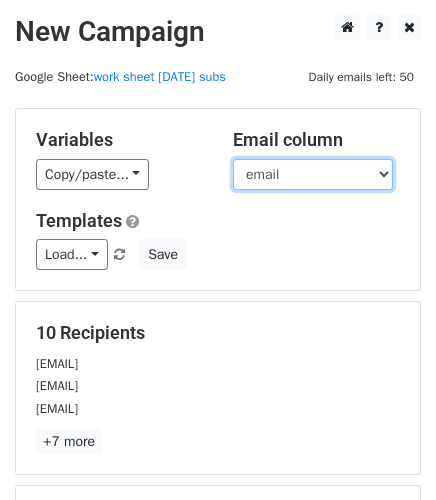 click on "Surname
Prefered name
email" at bounding box center (313, 174) 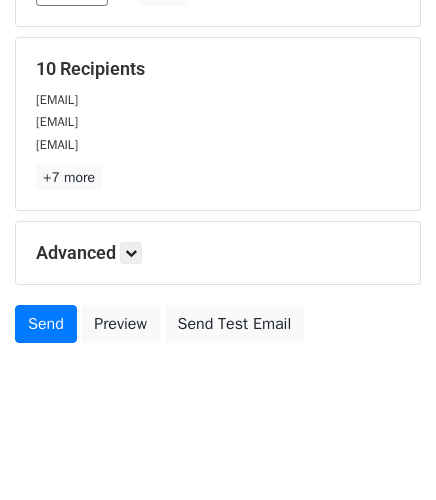 scroll, scrollTop: 273, scrollLeft: 0, axis: vertical 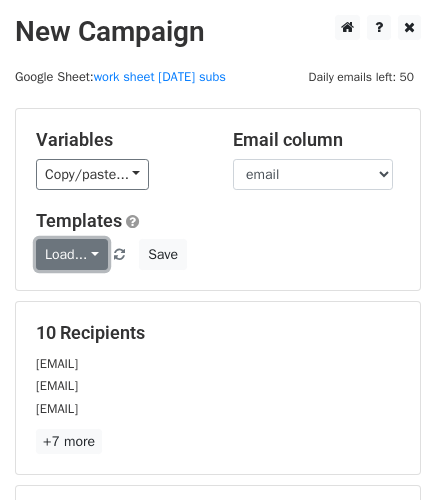 click on "Load..." at bounding box center (72, 254) 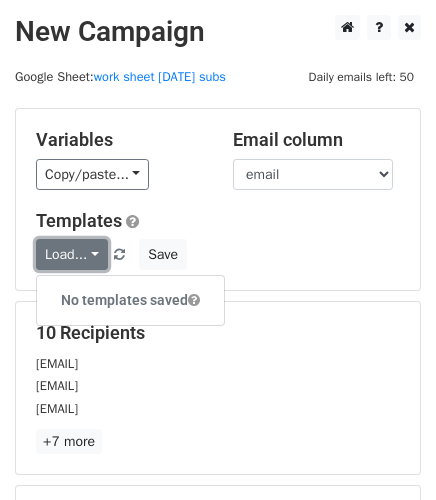 click on "Load..." at bounding box center (72, 254) 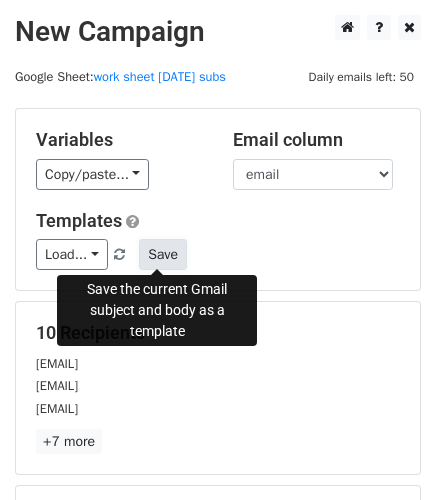click on "Save" at bounding box center [163, 254] 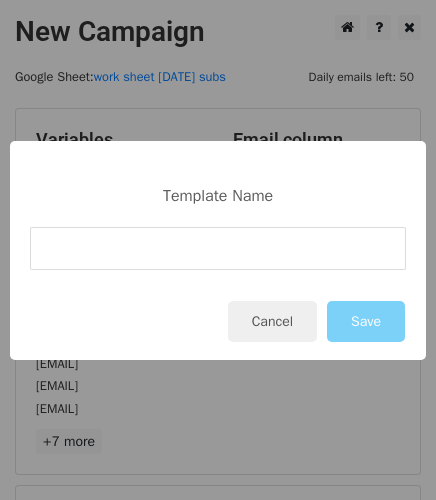click at bounding box center (218, 248) 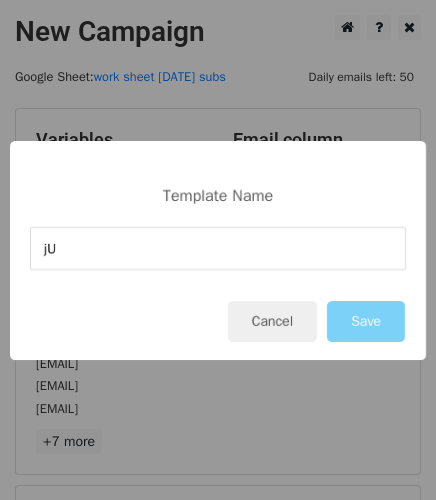 type on "j" 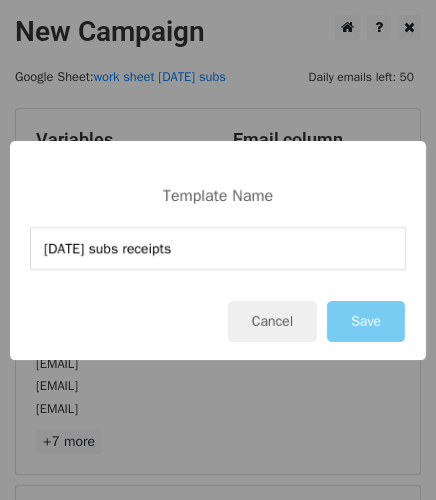 type on "July 2025 subs receipts" 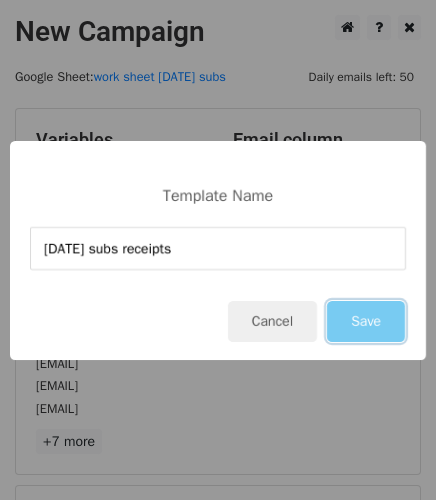 click on "Save" at bounding box center (366, 321) 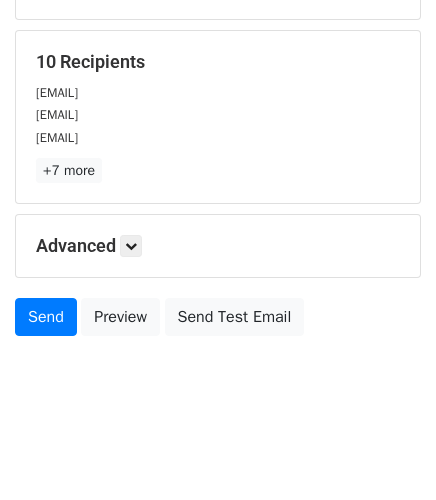 scroll, scrollTop: 273, scrollLeft: 0, axis: vertical 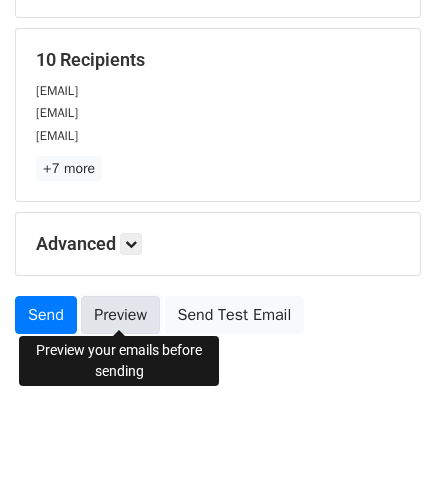click on "Preview" at bounding box center [120, 315] 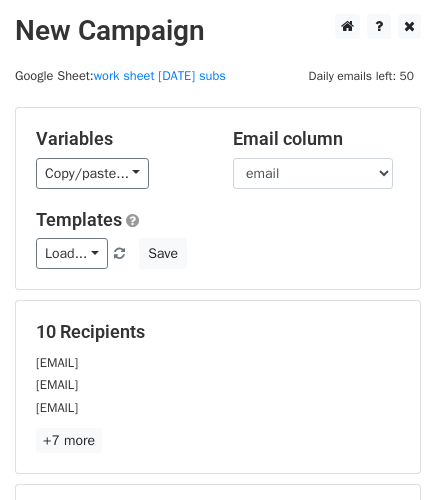 scroll, scrollTop: 0, scrollLeft: 0, axis: both 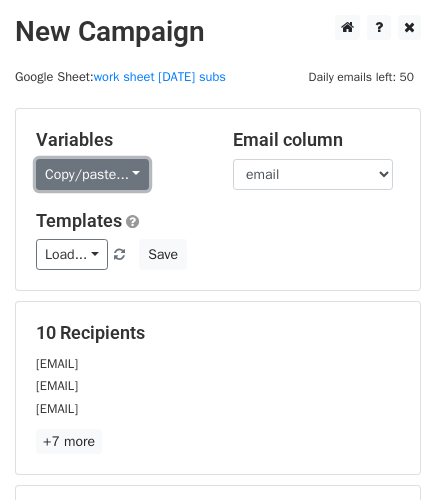 click on "Copy/paste..." at bounding box center [92, 174] 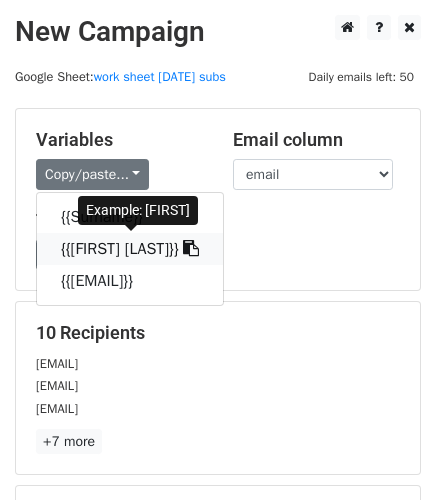 click on "{{Prefered name}}" at bounding box center (130, 249) 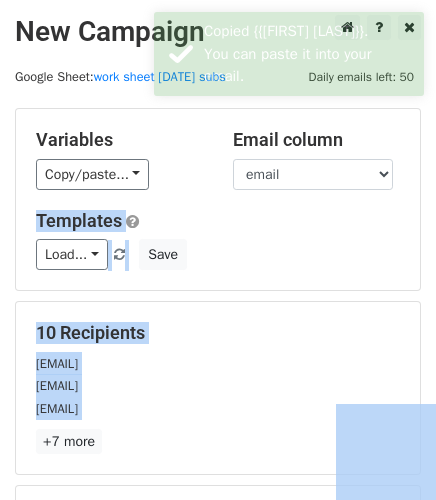 drag, startPoint x: 182, startPoint y: 38, endPoint x: -514, endPoint y: 219, distance: 719.1502 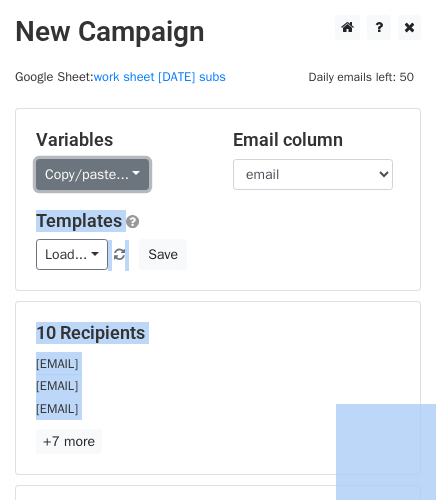 click on "Copy/paste..." at bounding box center [92, 174] 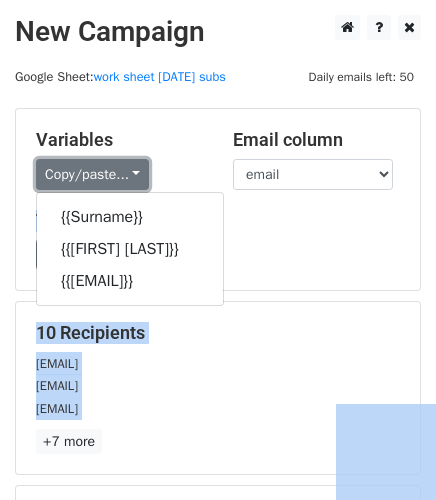 click on "Copy/paste..." at bounding box center (92, 174) 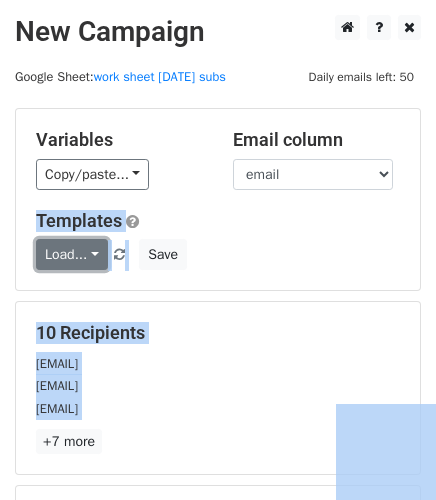 click on "Load..." at bounding box center (72, 254) 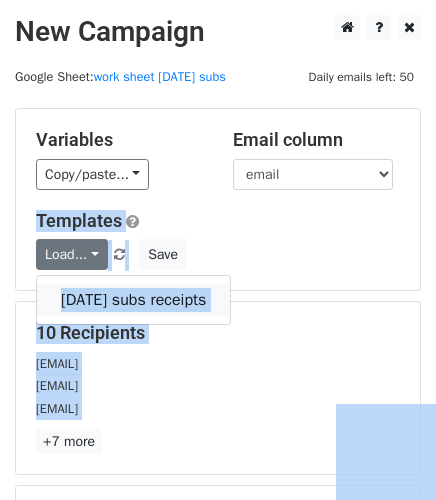 click on "July 2025 subs receipts" at bounding box center (133, 300) 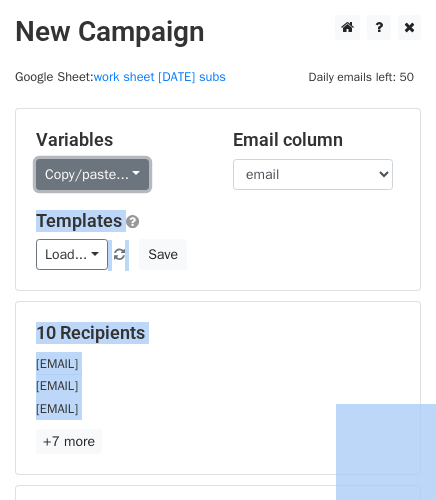 click on "Copy/paste..." at bounding box center [92, 174] 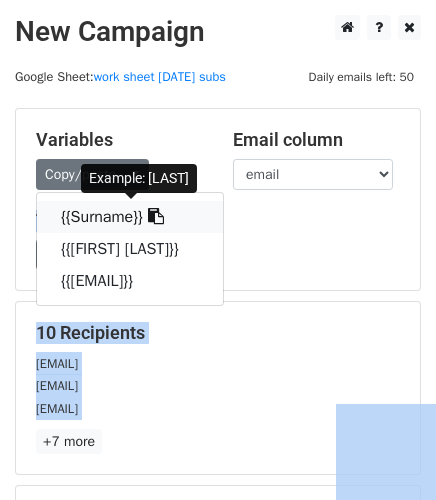 click on "{{Surname}}" at bounding box center [130, 217] 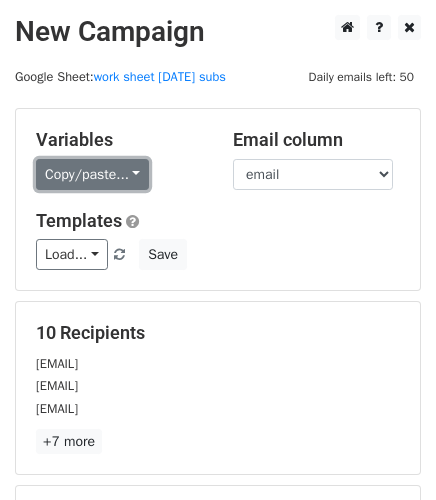 click on "Copy/paste..." at bounding box center [92, 174] 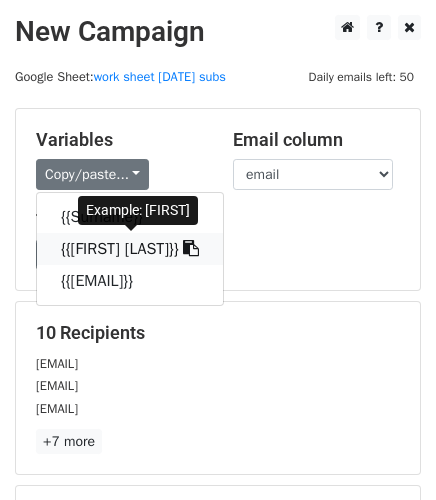 click on "{{Prefered name}}" at bounding box center [130, 249] 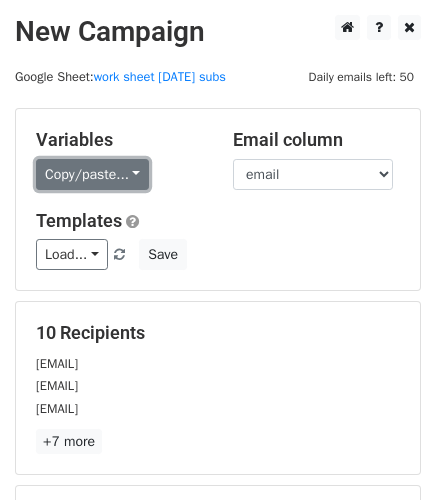 click on "Copy/paste..." at bounding box center [92, 174] 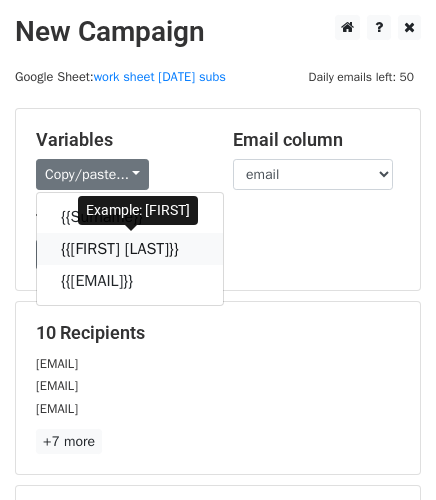 click on "{{Prefered name}}" at bounding box center [130, 249] 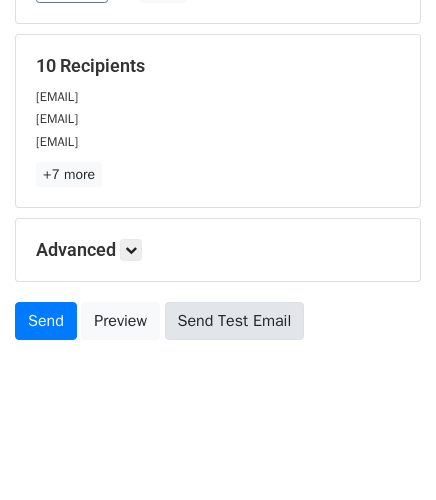 scroll, scrollTop: 273, scrollLeft: 0, axis: vertical 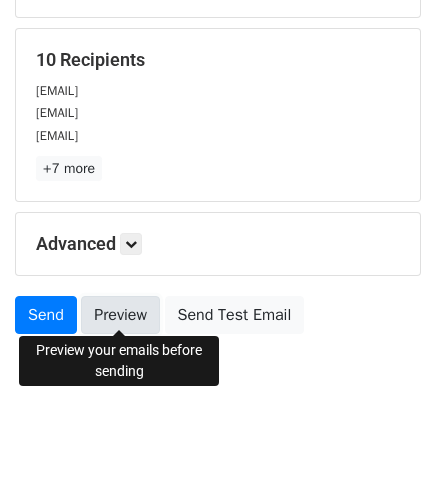 click on "Preview" at bounding box center (120, 315) 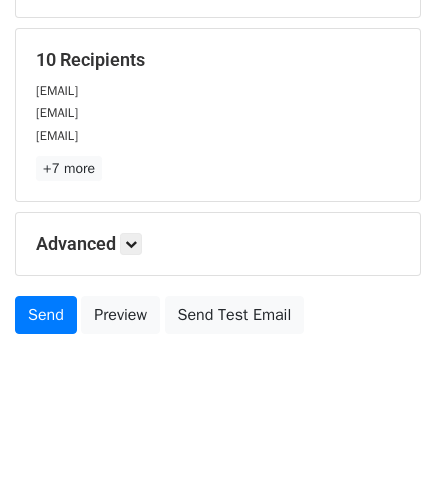 click on "New Campaign
Daily emails left: 50
Google Sheet:
work sheet July subs
Variables
Copy/paste...
{{Surname}}
{{Prefered name}}
{{email}}
Email column
Surname
Prefered name
email
Templates
Load...
July 2025 subs receipts
Save
10 Recipients
bazzaklue@hotmail.com
fbullock@xtra.co.nz
canterbury.tengaruru@gmail.com
+7 more
10 Recipients
×
bazzaklue@hotmail.com
fbullock@xtra.co.nz
canterbury.tengaruru@gmail.com
abro-oasis@actrix.gen.nz
pike_sandra@xtra.co.nz
murray@murangroup.co.nz
timpuku@gmail.com
angelina.greer@allanmcneill.co.nz
kiwirobtaihape@xtra.co.nz
Oneida.hills@xtra.co.nz
Close
Advanced
Tracking
Track Opens
UTM Codes
Track Clicks" at bounding box center [218, 83] 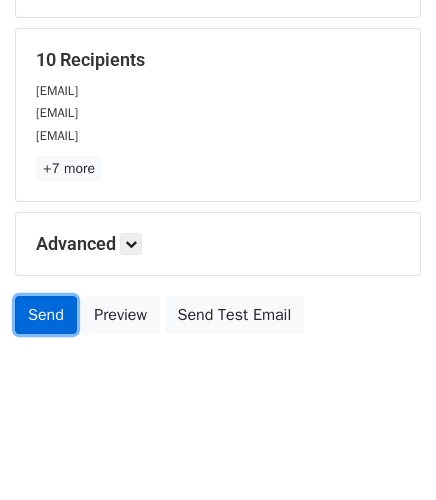 click on "Send" at bounding box center [46, 315] 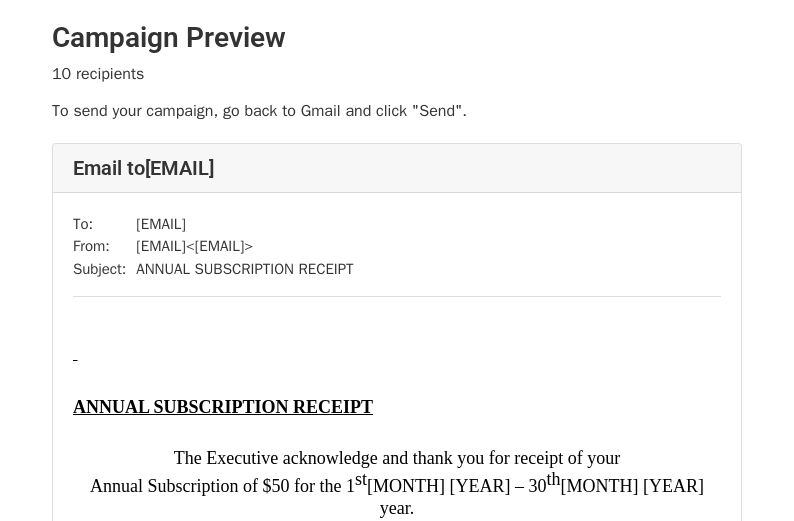 scroll, scrollTop: 0, scrollLeft: 0, axis: both 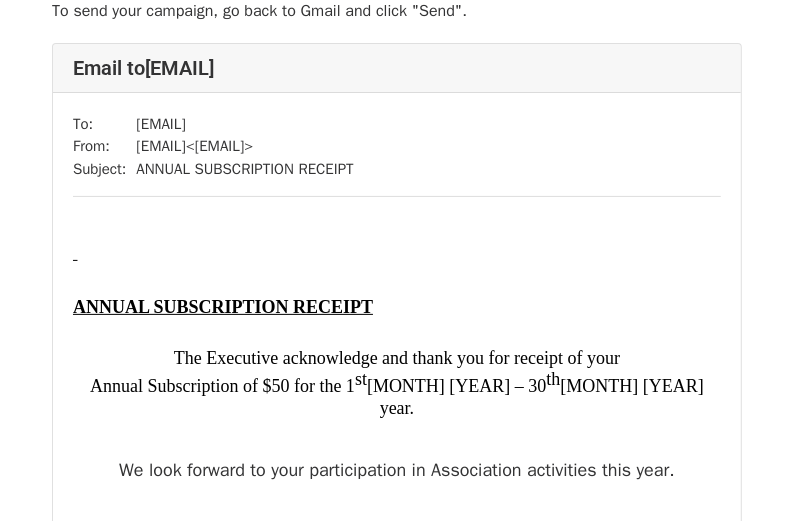 click at bounding box center [397, 253] 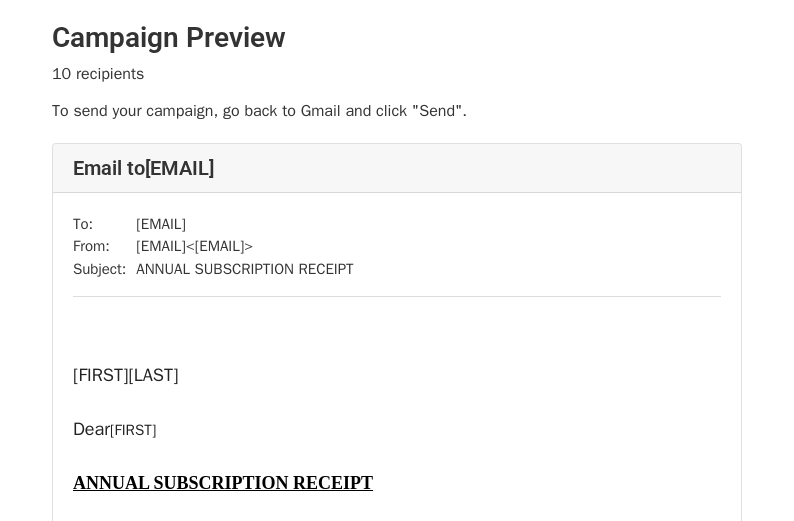 scroll, scrollTop: 0, scrollLeft: 0, axis: both 